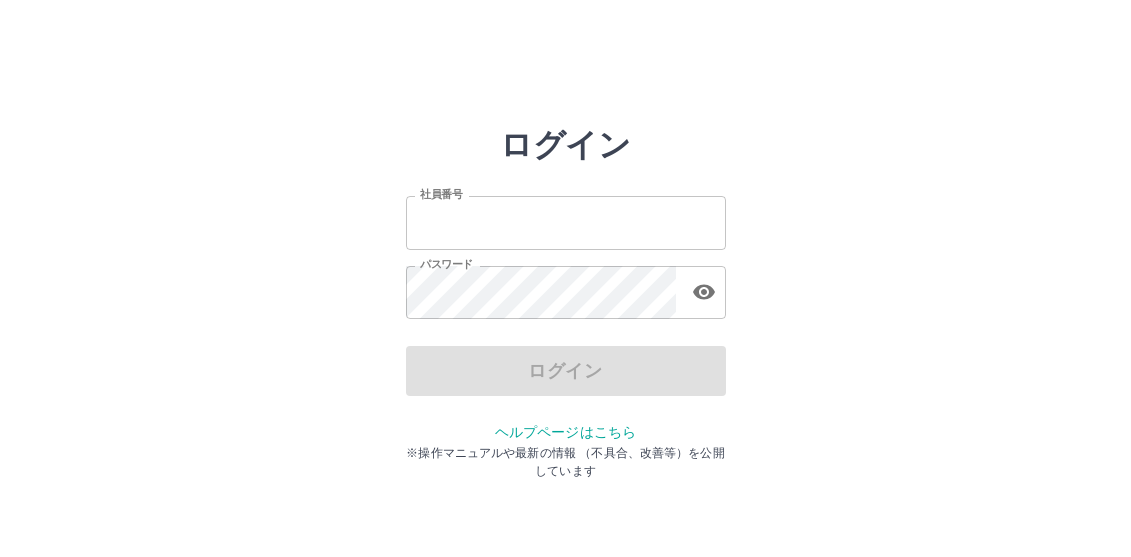 scroll, scrollTop: 0, scrollLeft: 0, axis: both 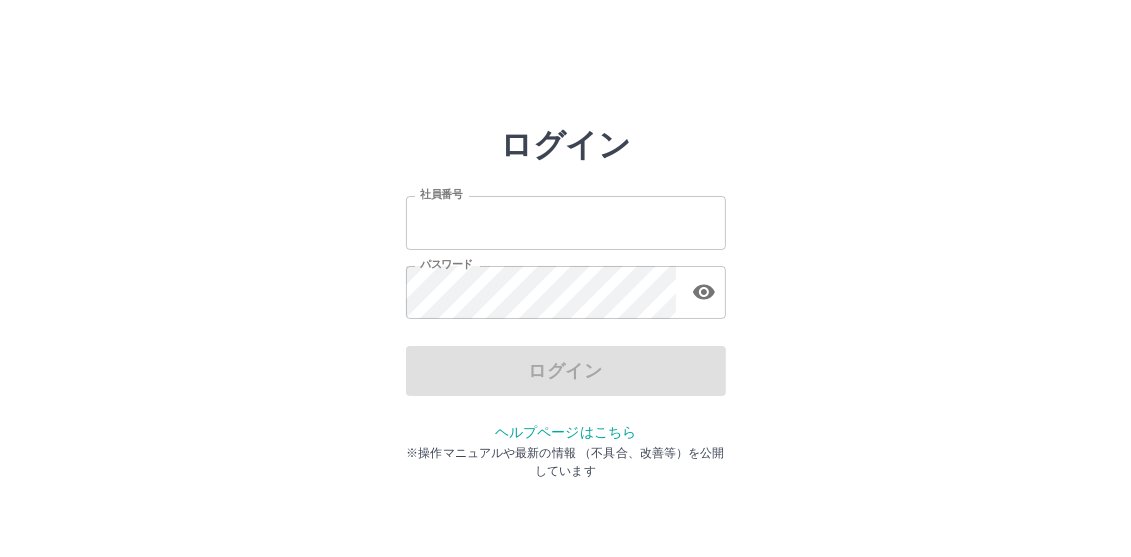 type on "*******" 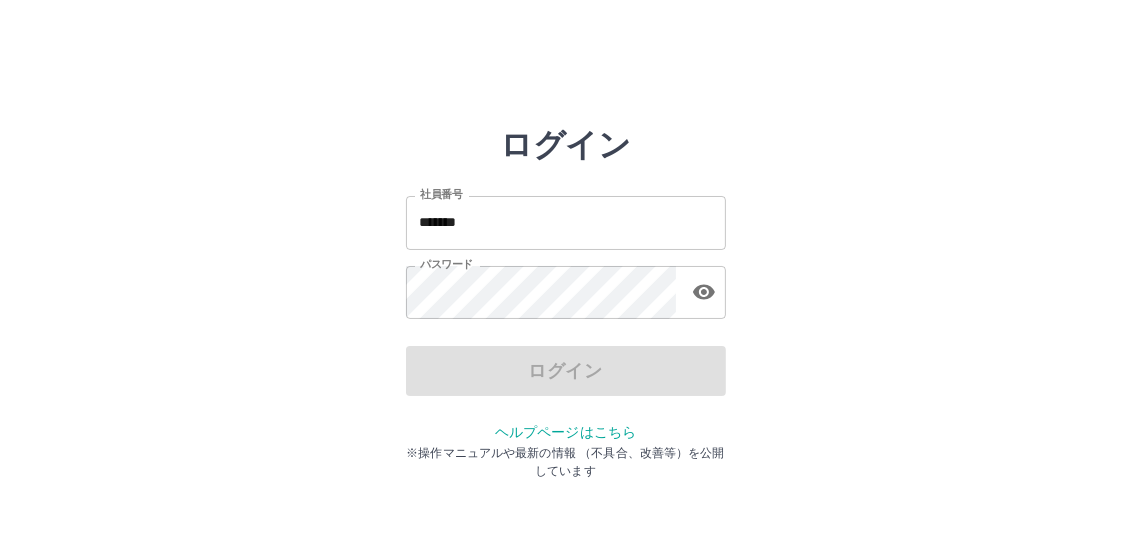 click on "*******" at bounding box center (566, 222) 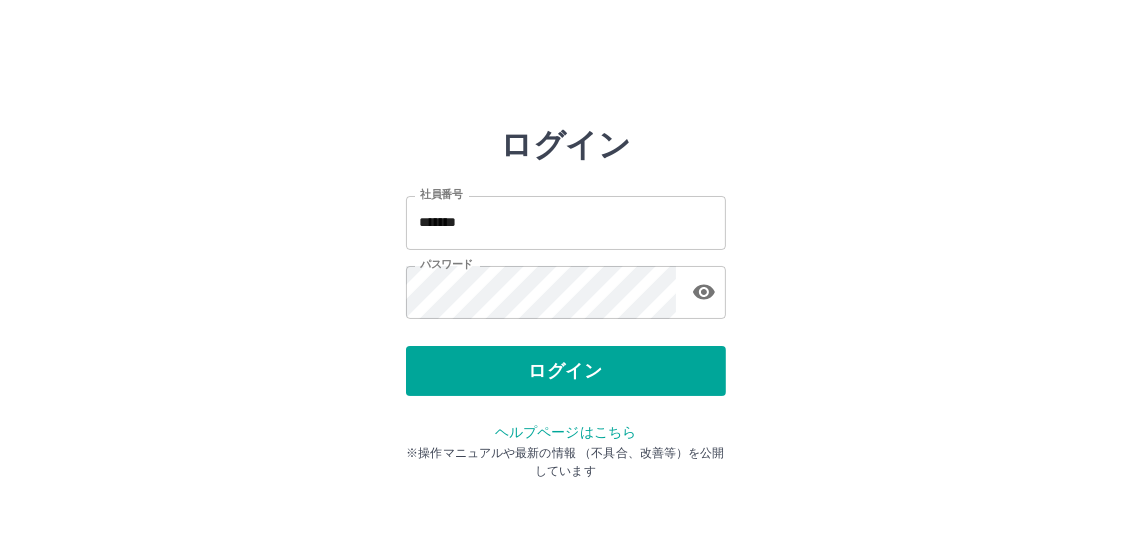 drag, startPoint x: 917, startPoint y: 206, endPoint x: 864, endPoint y: 271, distance: 83.86894 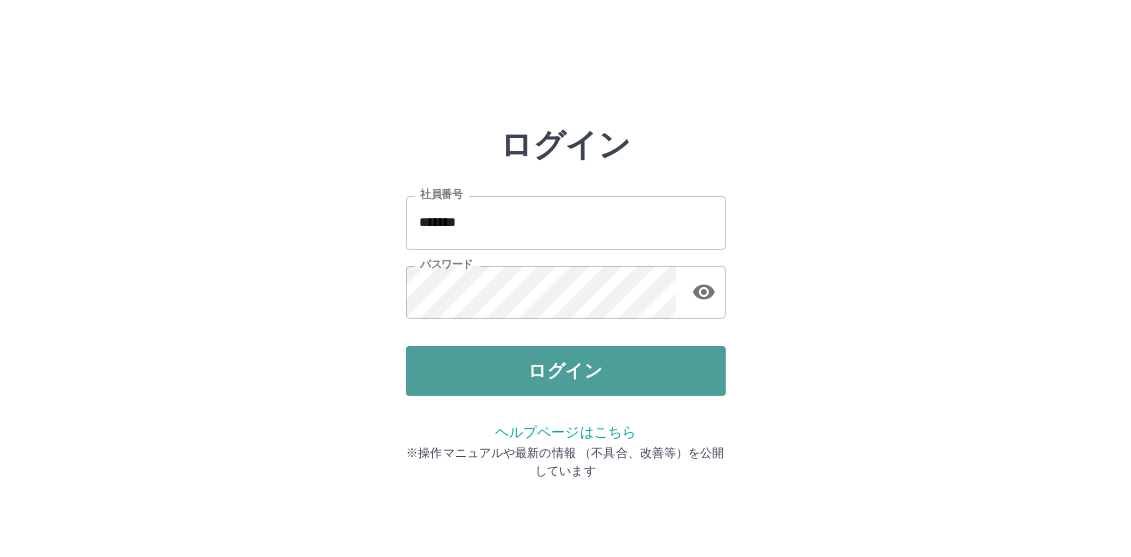 click on "ログイン" at bounding box center [566, 371] 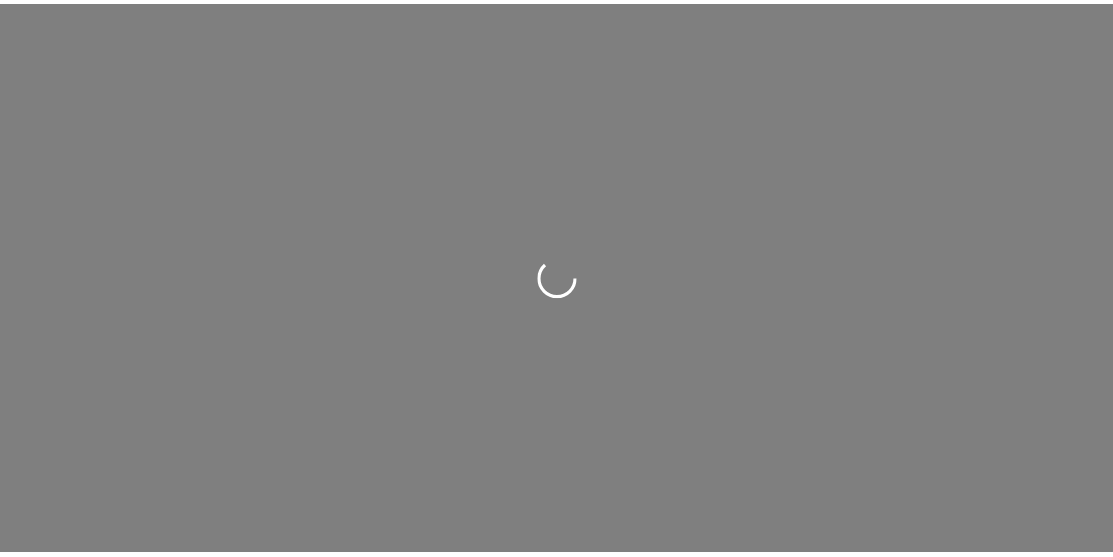 scroll, scrollTop: 0, scrollLeft: 0, axis: both 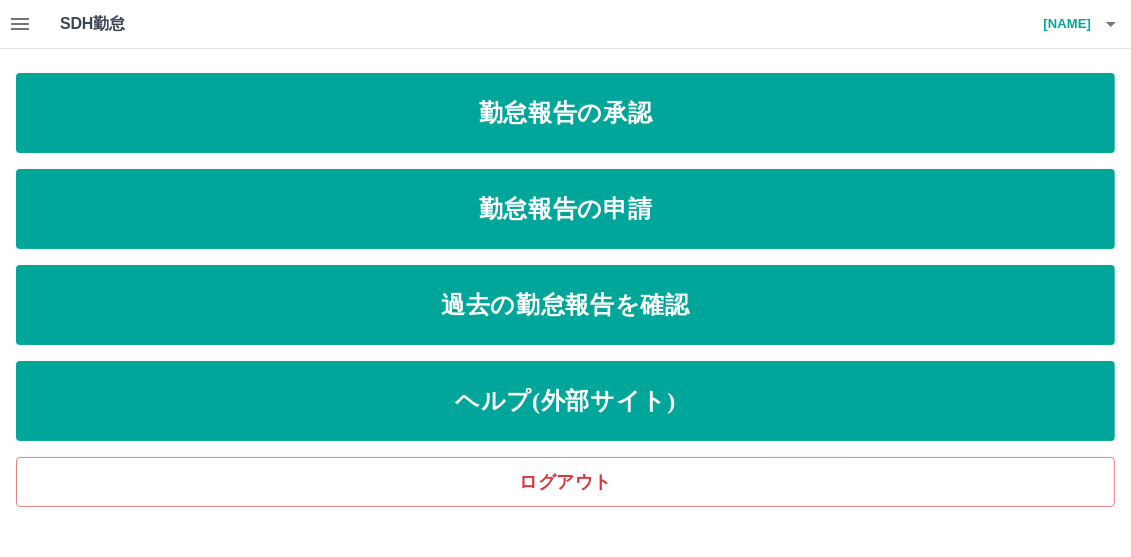 click 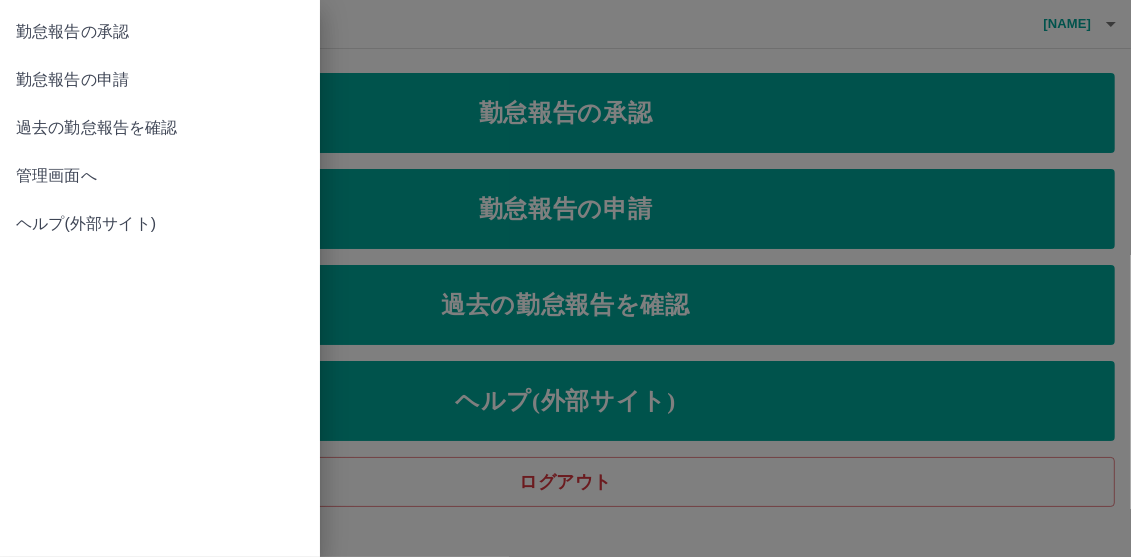 click on "管理画面へ" at bounding box center [160, 176] 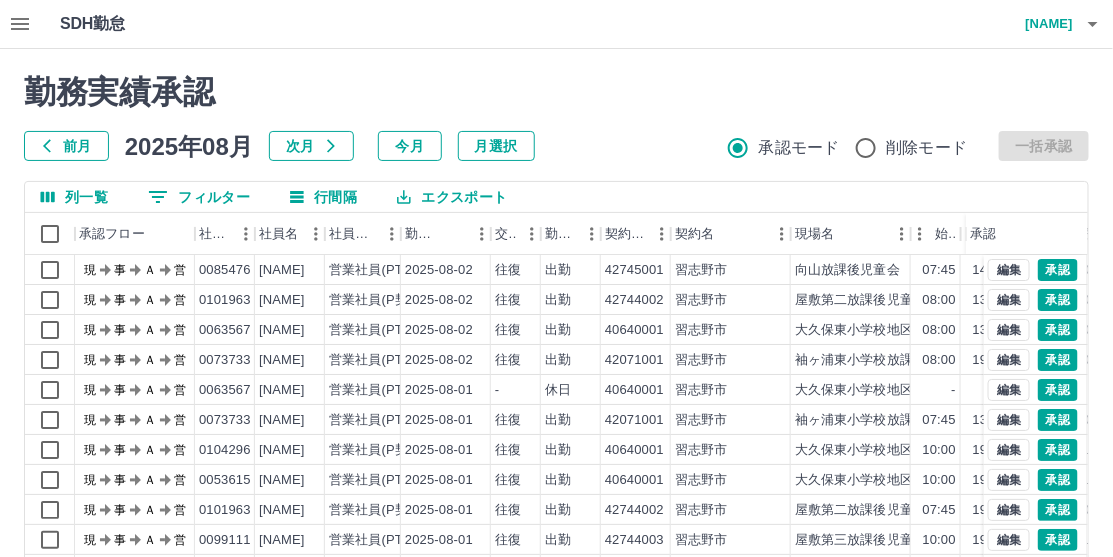 click on "前月" at bounding box center (66, 146) 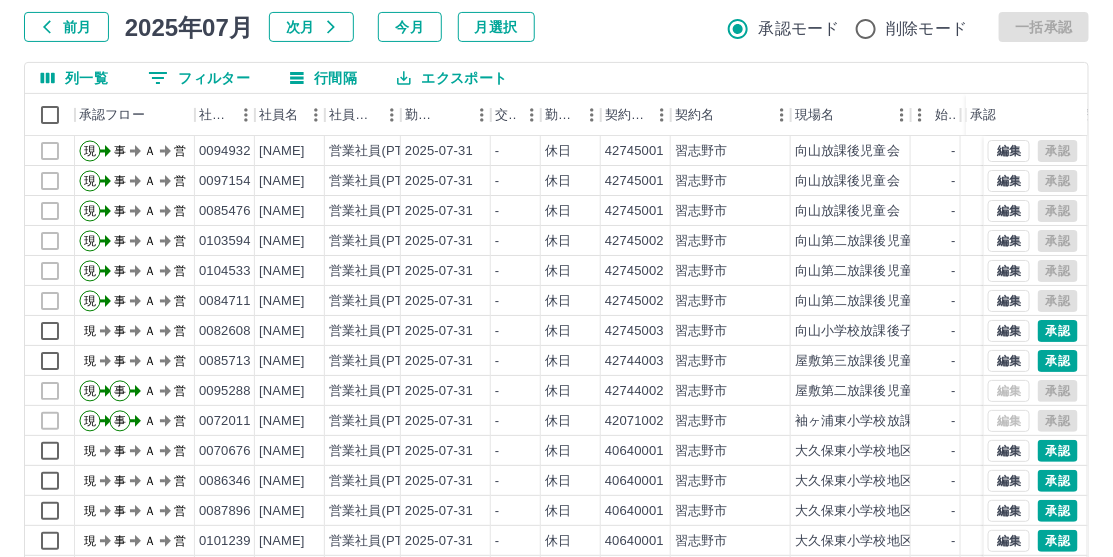 scroll, scrollTop: 287, scrollLeft: 0, axis: vertical 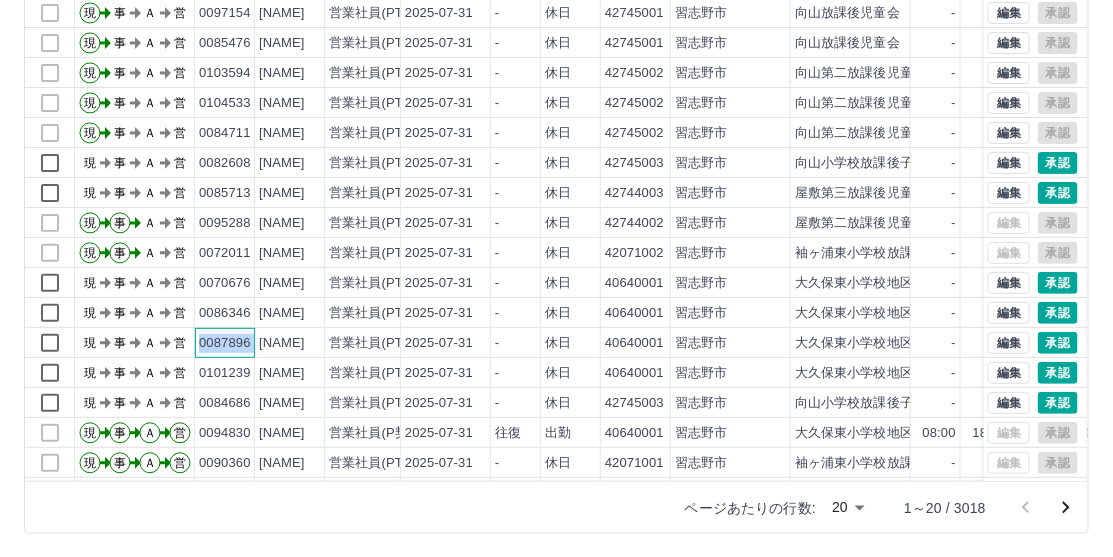 drag, startPoint x: 195, startPoint y: 341, endPoint x: 259, endPoint y: 341, distance: 64 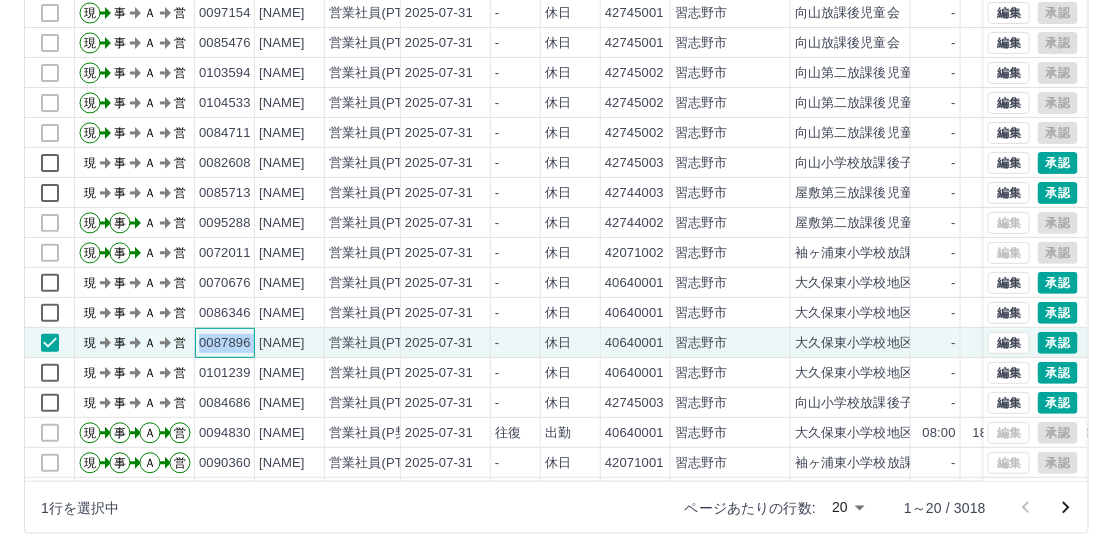 copy on "0087896" 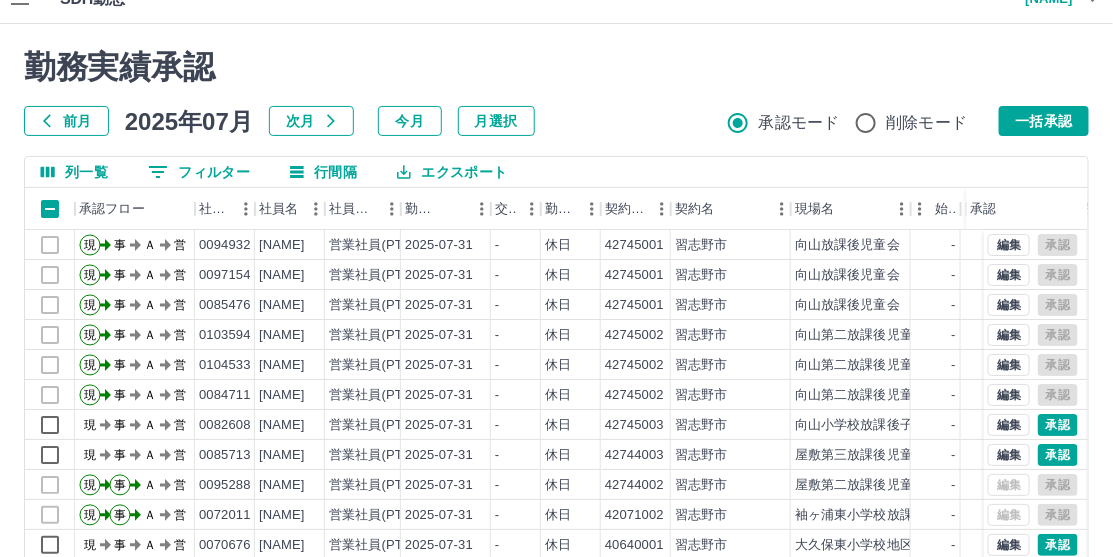 scroll, scrollTop: 0, scrollLeft: 0, axis: both 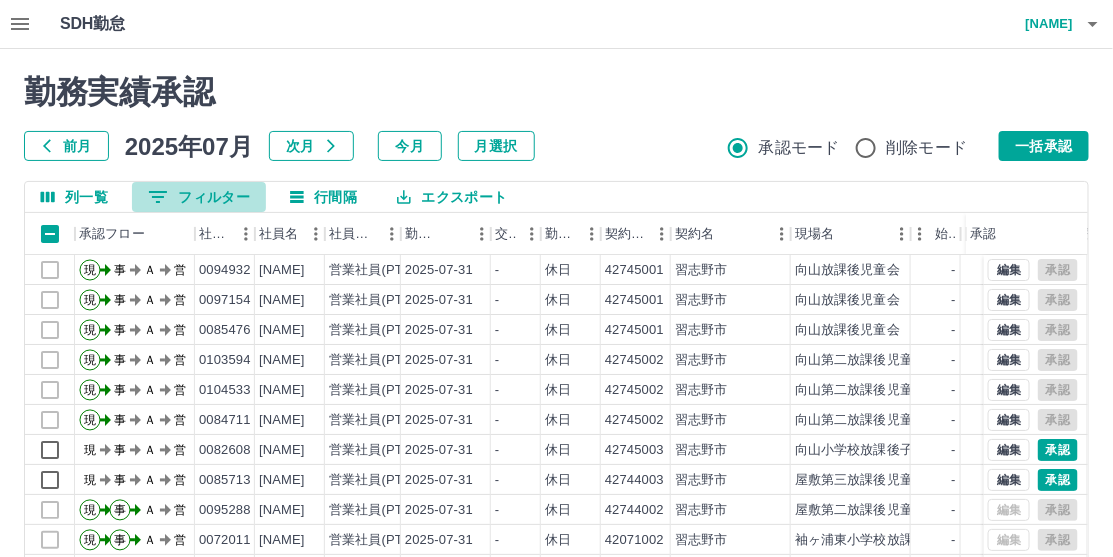 click on "0 フィルター" at bounding box center [199, 197] 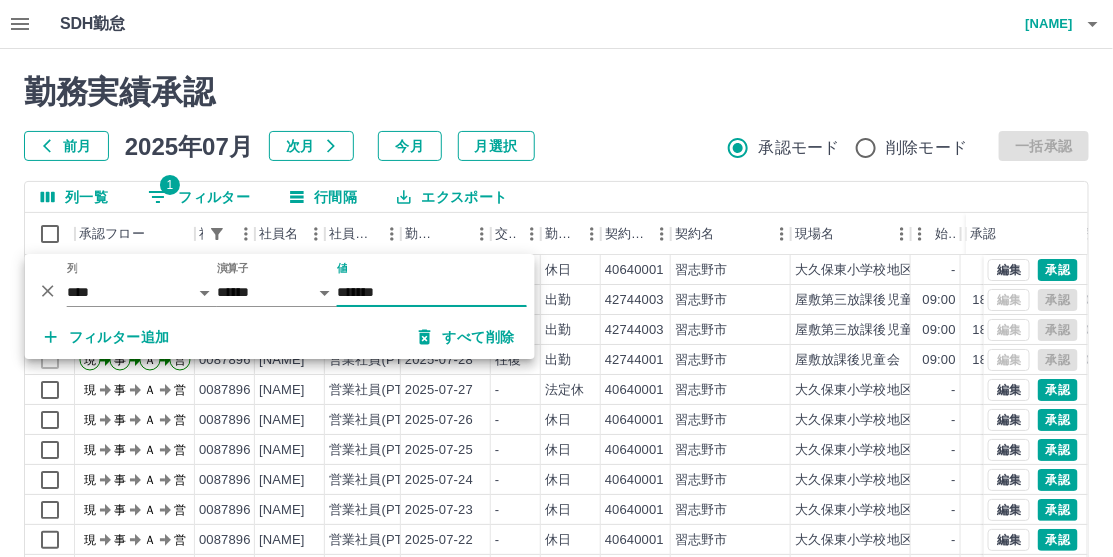type on "*******" 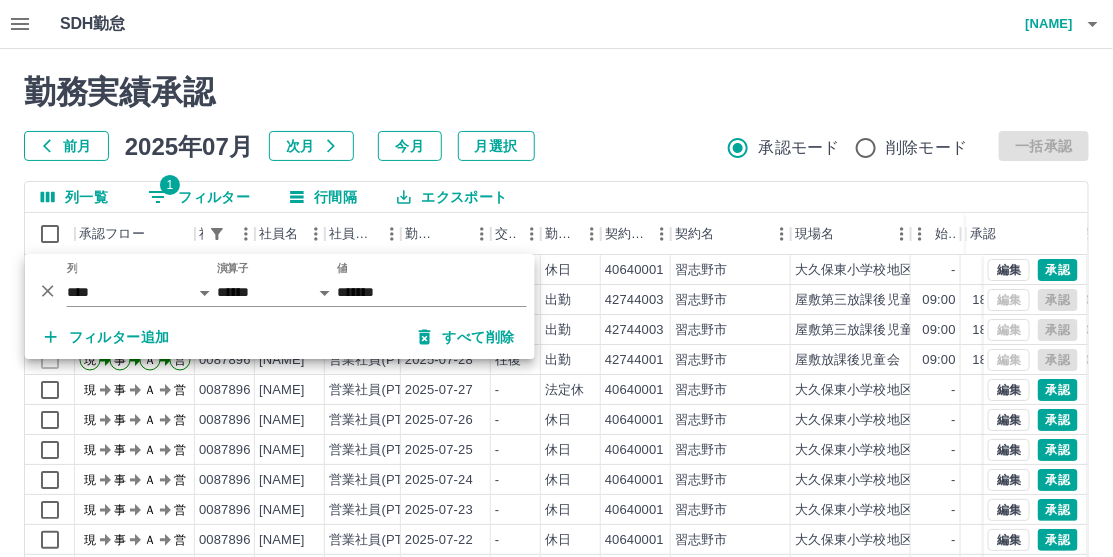click on "勤務実績承認" at bounding box center (556, 92) 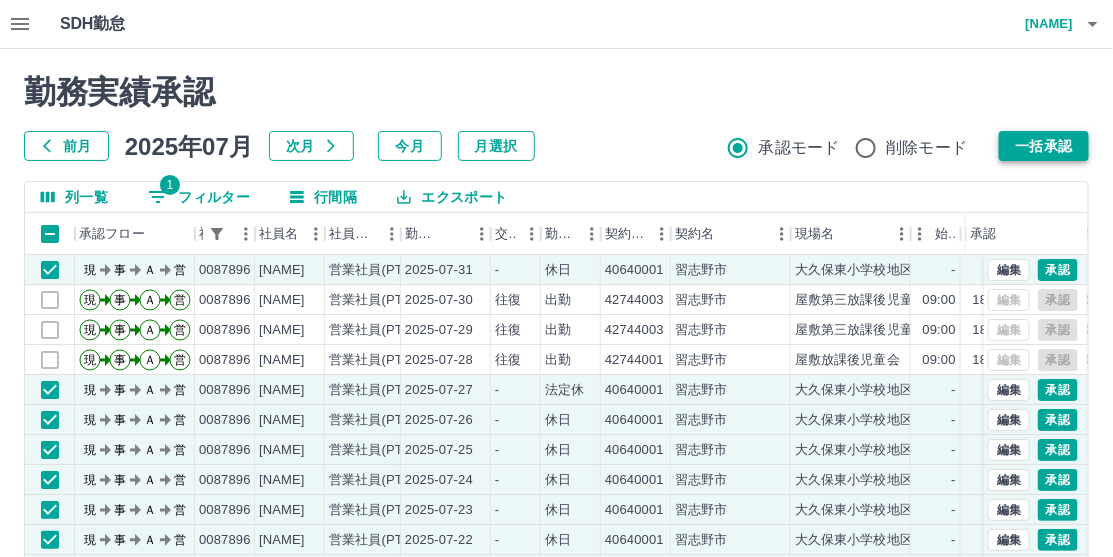 click on "一括承認" at bounding box center [1044, 146] 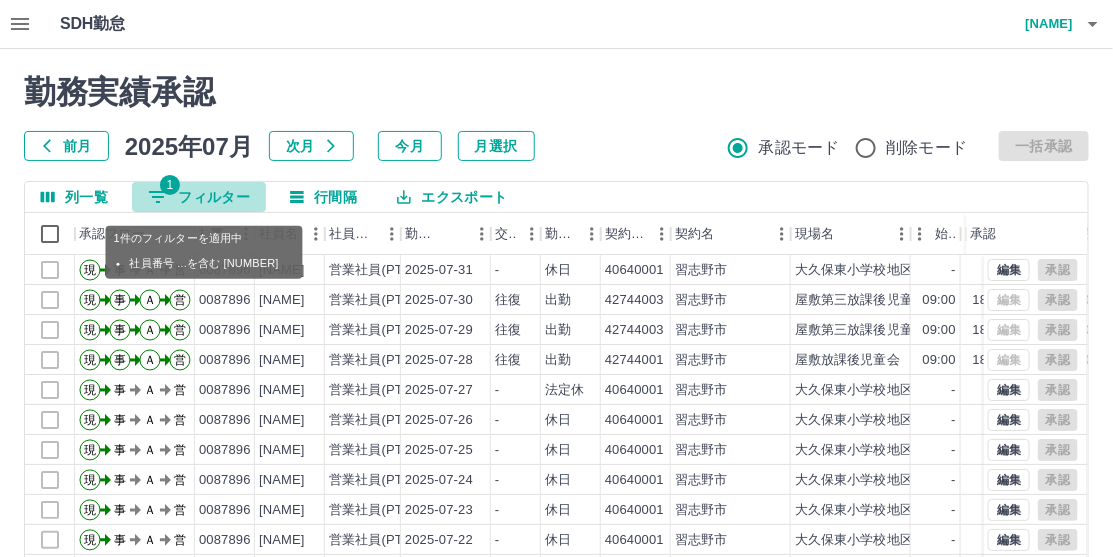 click on "1 フィルター" at bounding box center (199, 197) 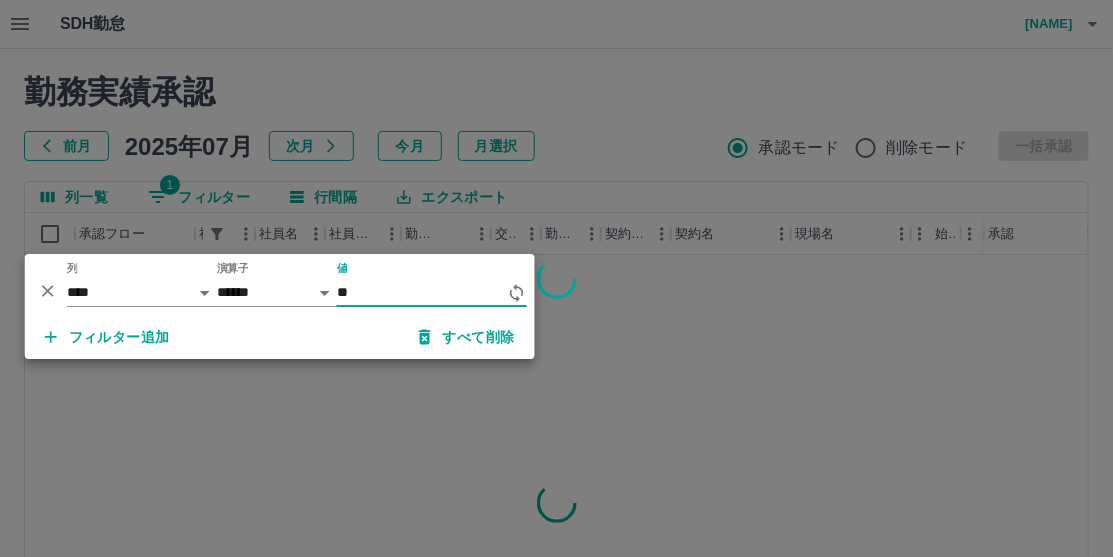 type on "*" 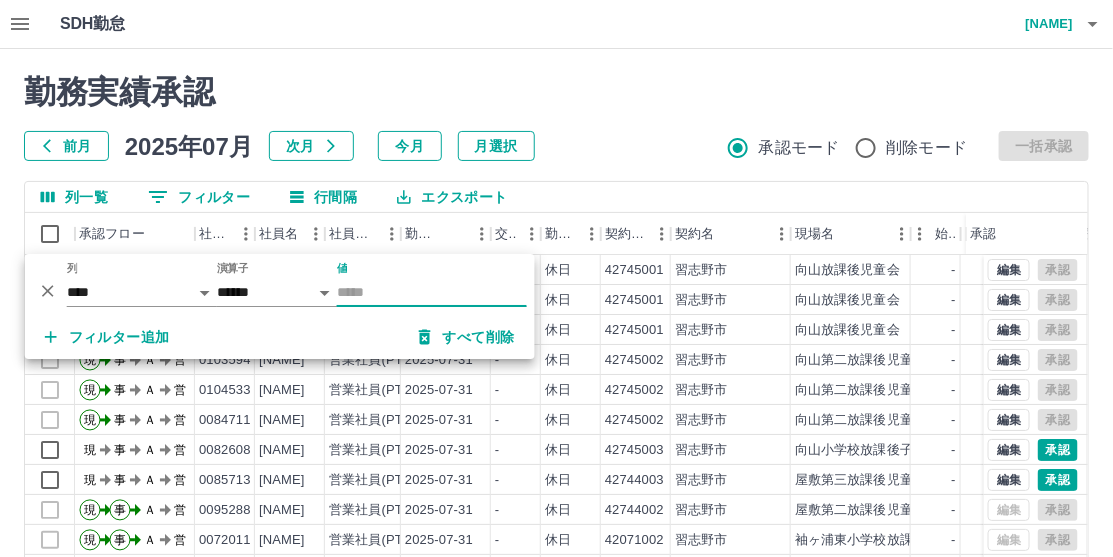 type 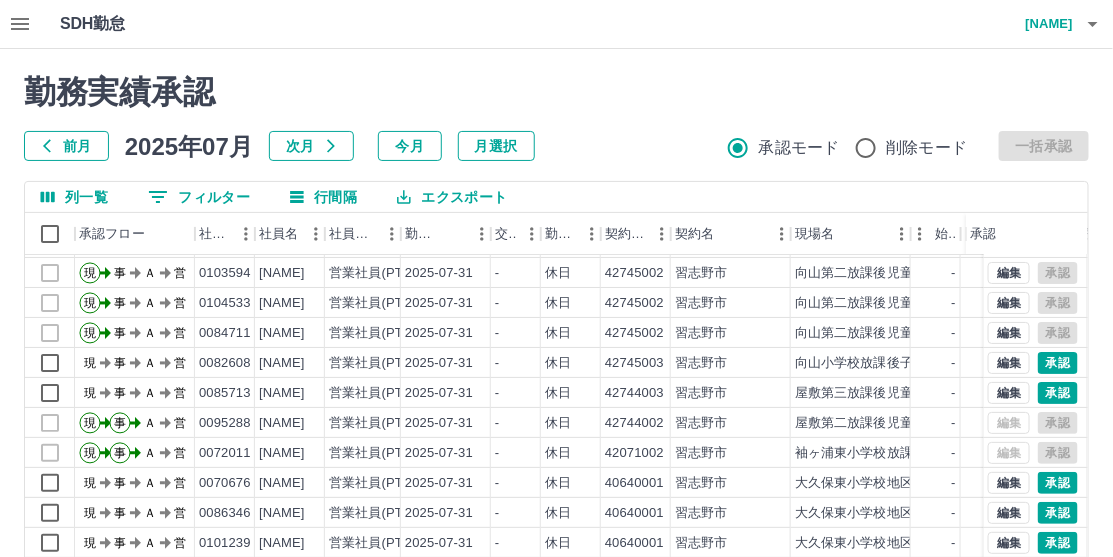 scroll, scrollTop: 103, scrollLeft: 0, axis: vertical 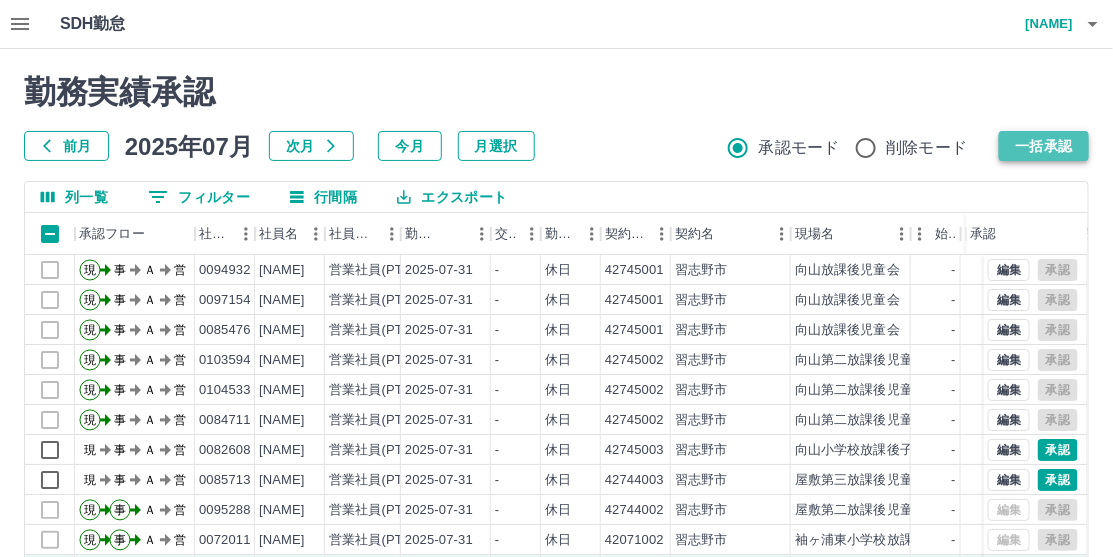 click on "一括承認" at bounding box center (1044, 146) 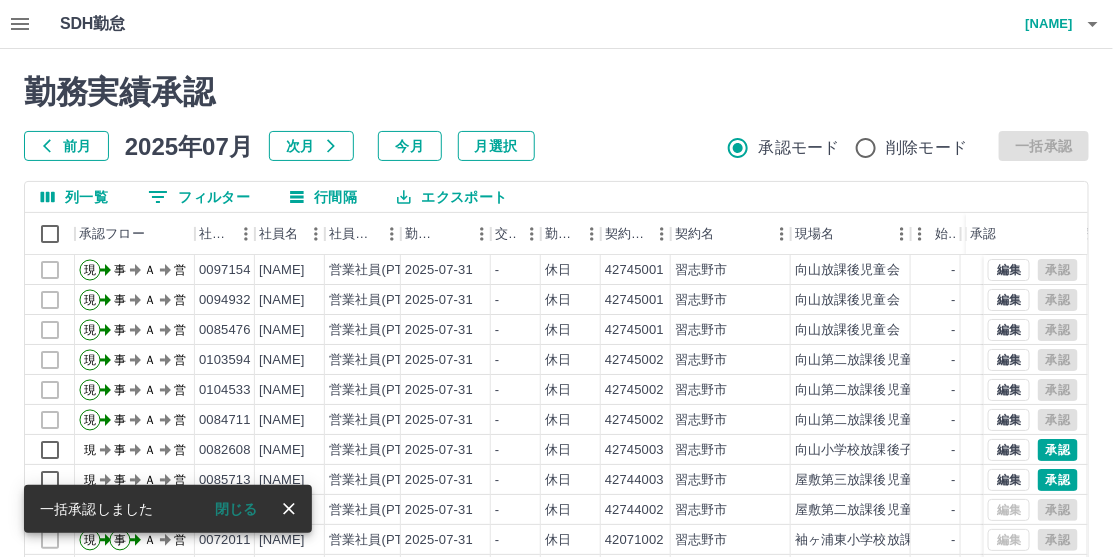 scroll, scrollTop: 103, scrollLeft: 0, axis: vertical 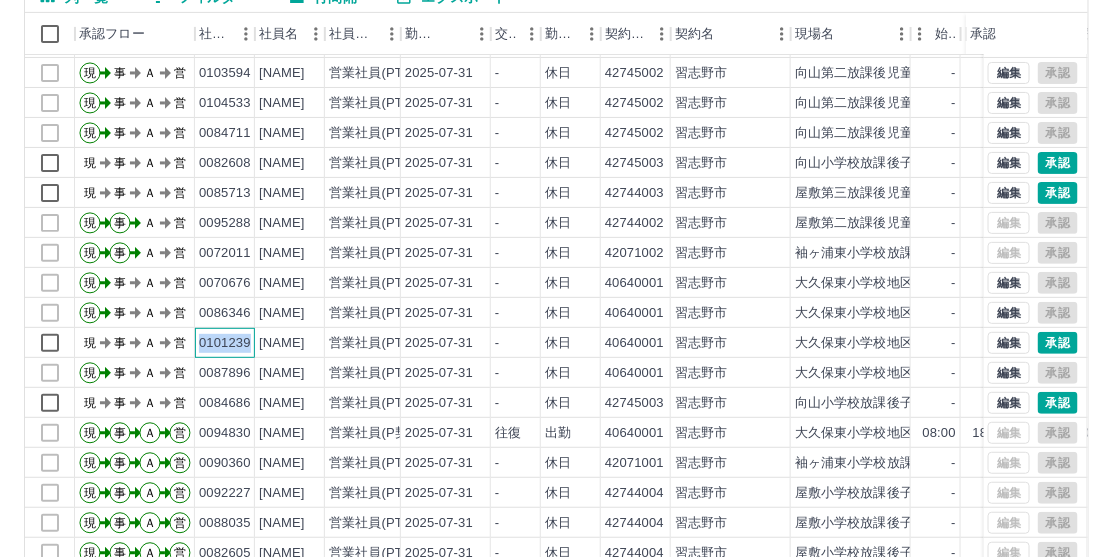 drag, startPoint x: 199, startPoint y: 324, endPoint x: 251, endPoint y: 333, distance: 52.773098 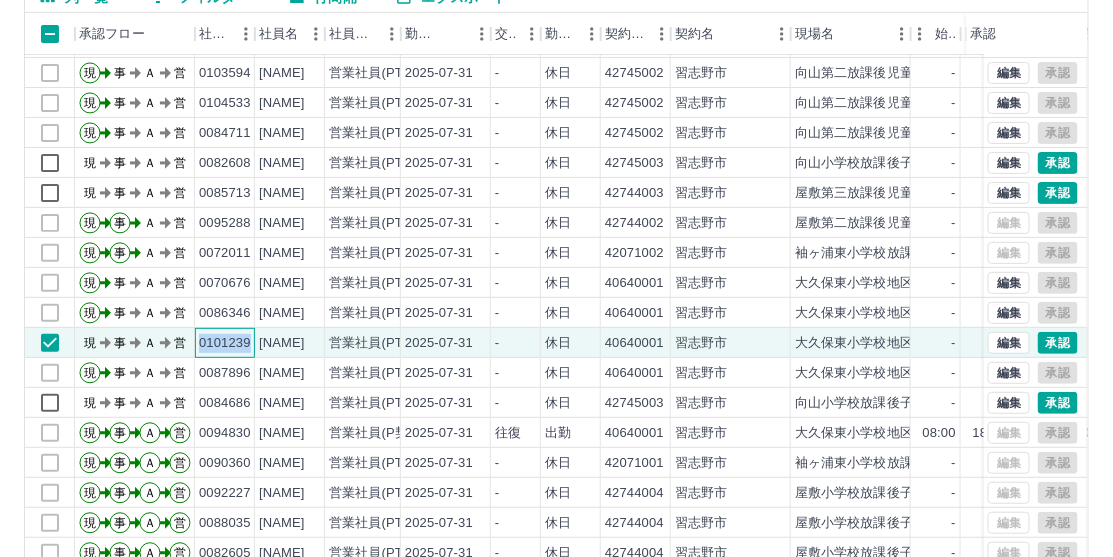 copy on "0101239" 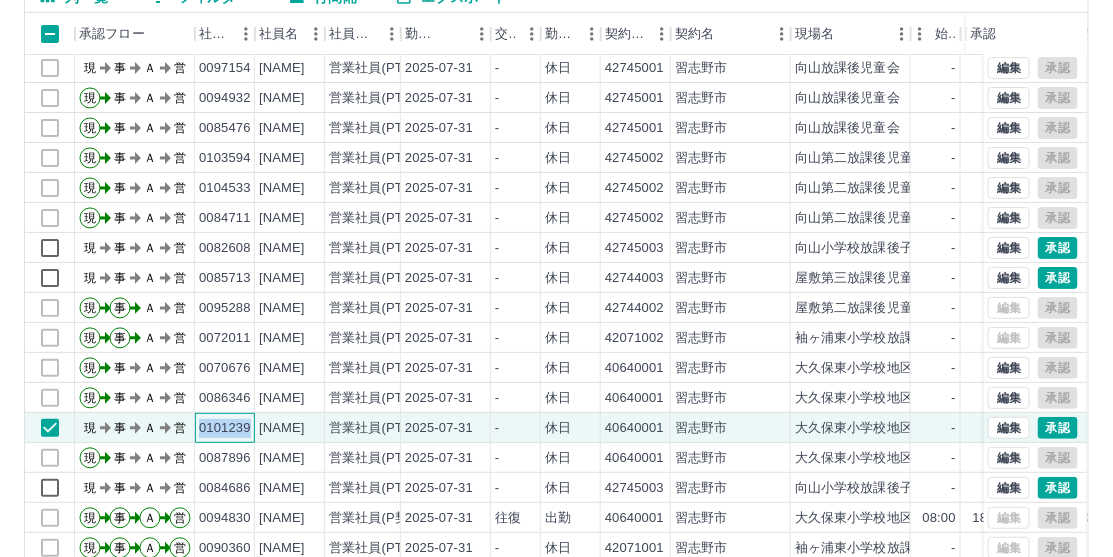 scroll, scrollTop: 0, scrollLeft: 0, axis: both 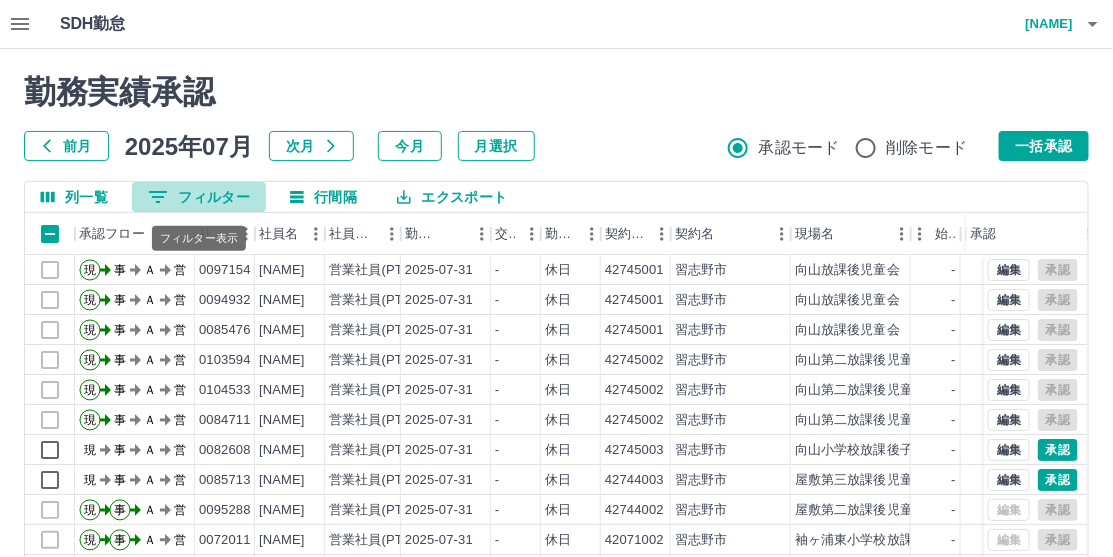click on "0 フィルター" at bounding box center (199, 197) 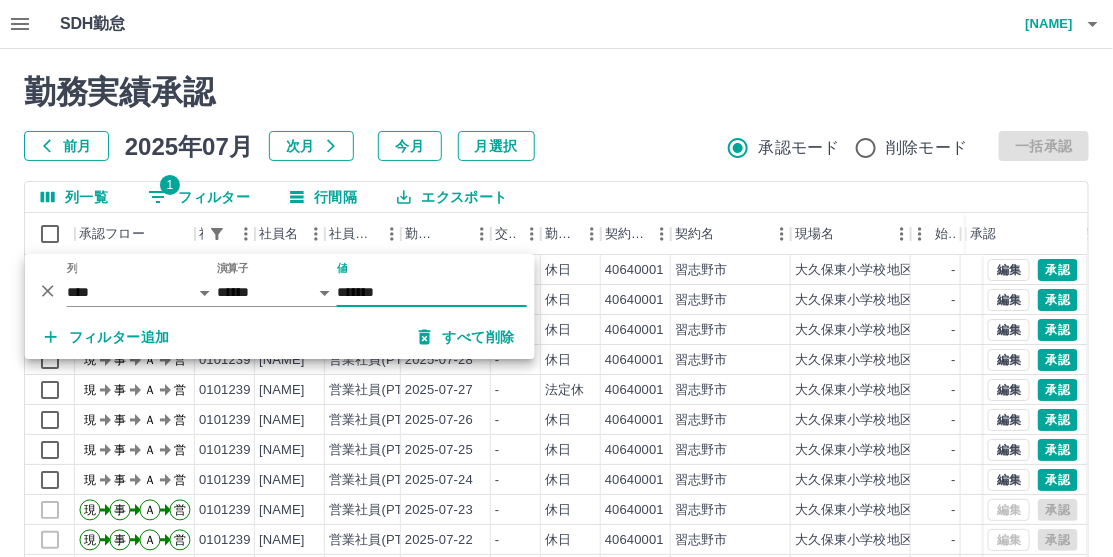 type on "*******" 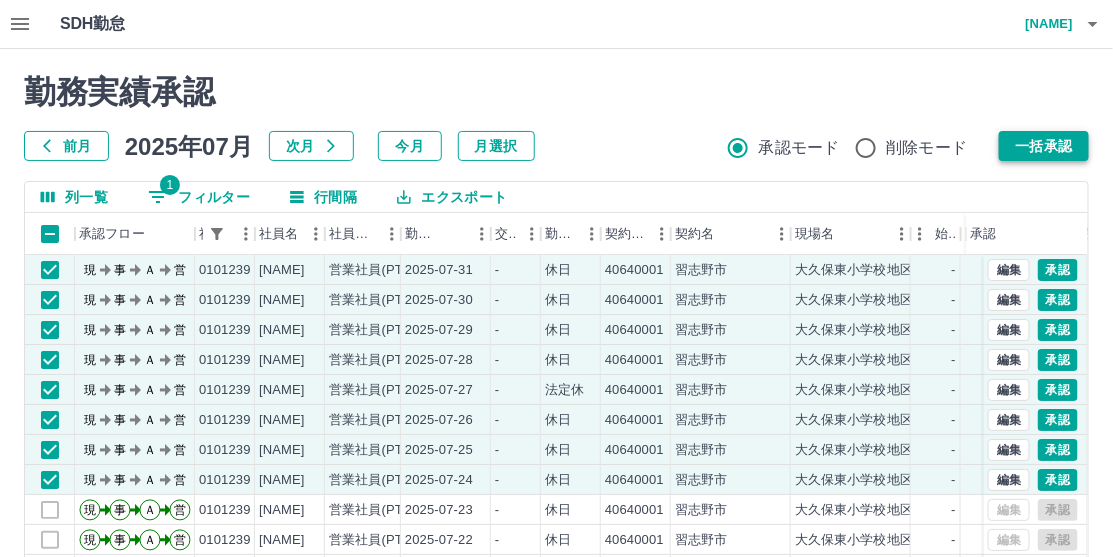click on "一括承認" at bounding box center (1044, 146) 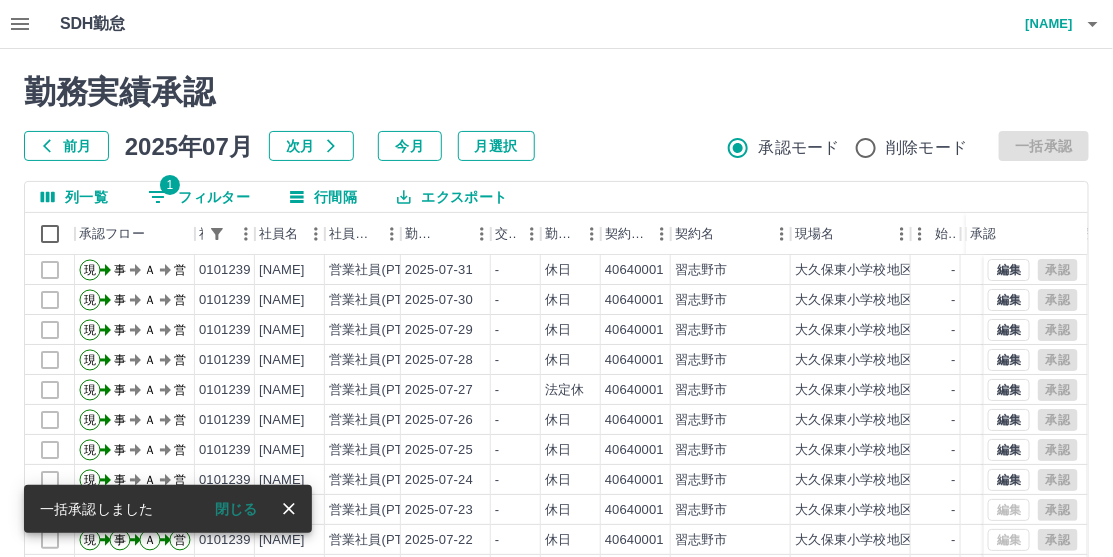 click 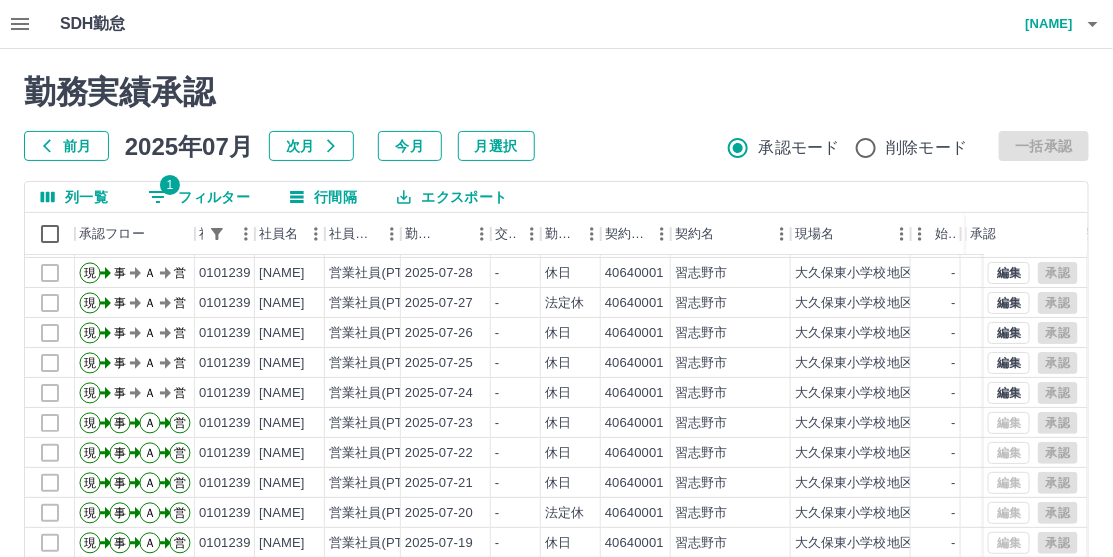 scroll, scrollTop: 0, scrollLeft: 0, axis: both 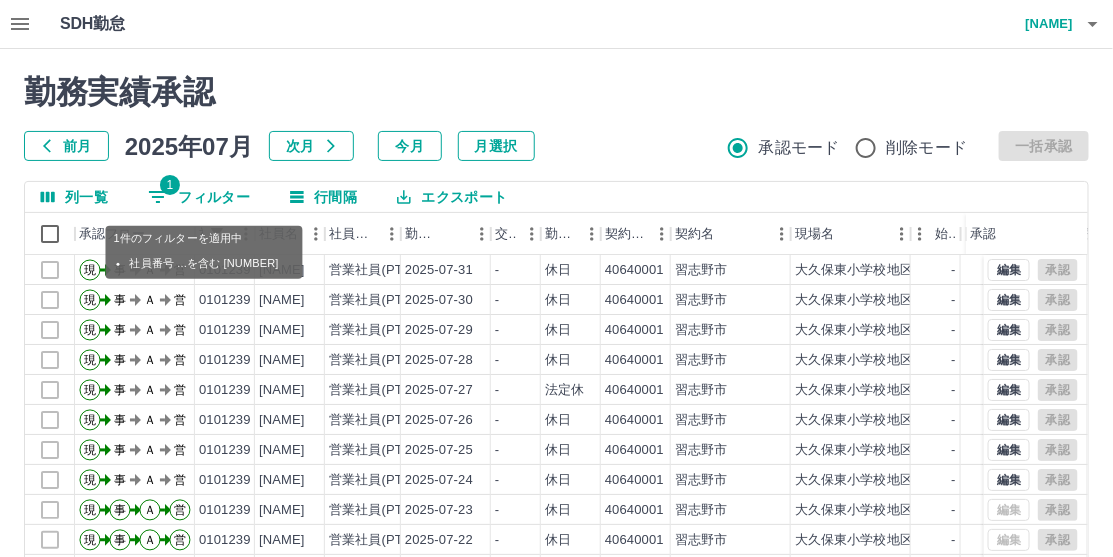 click on "1 フィルター" at bounding box center (199, 197) 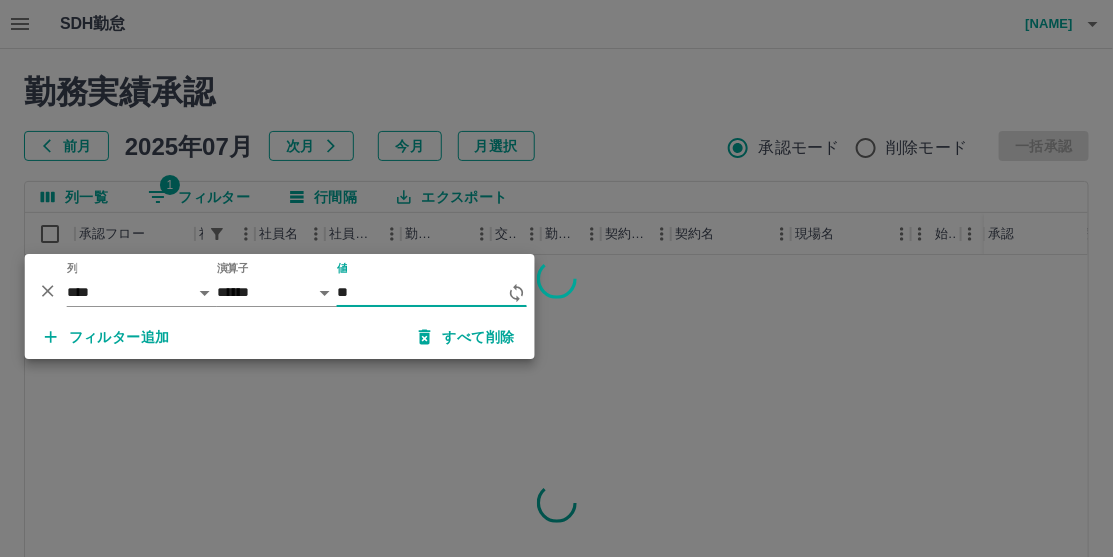 type on "*" 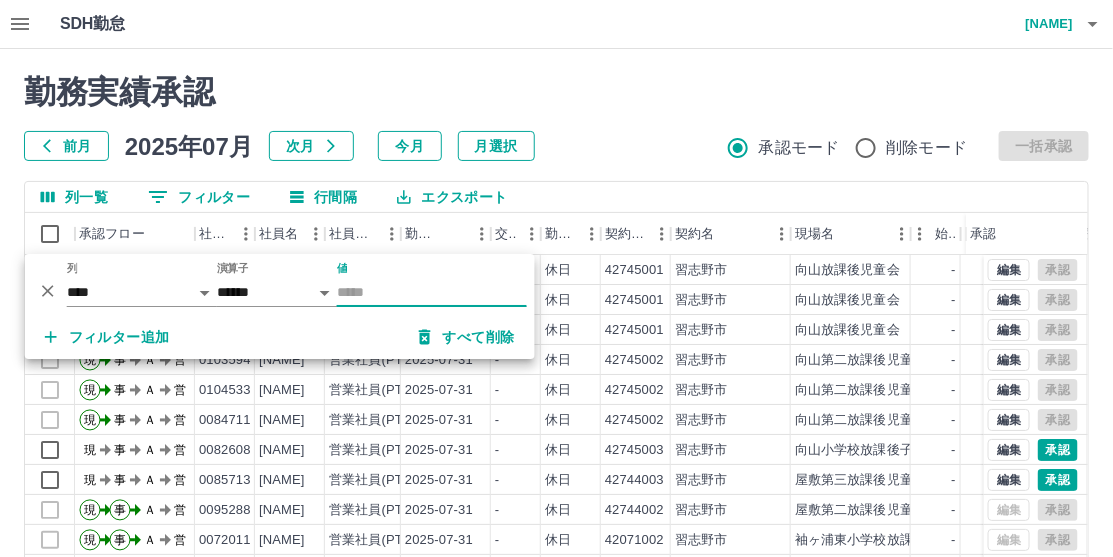 type 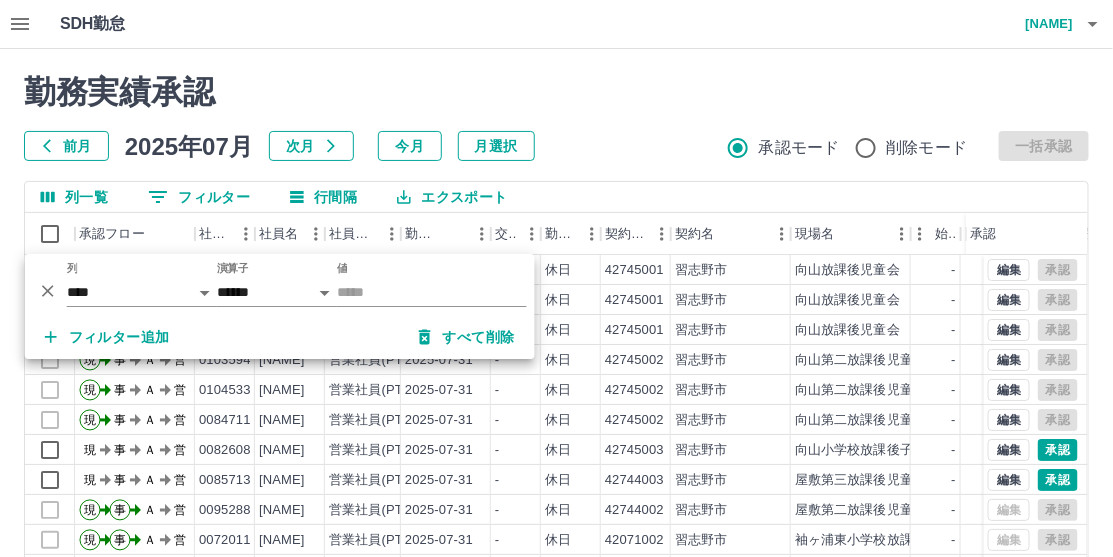drag, startPoint x: 618, startPoint y: 103, endPoint x: 629, endPoint y: 108, distance: 12.083046 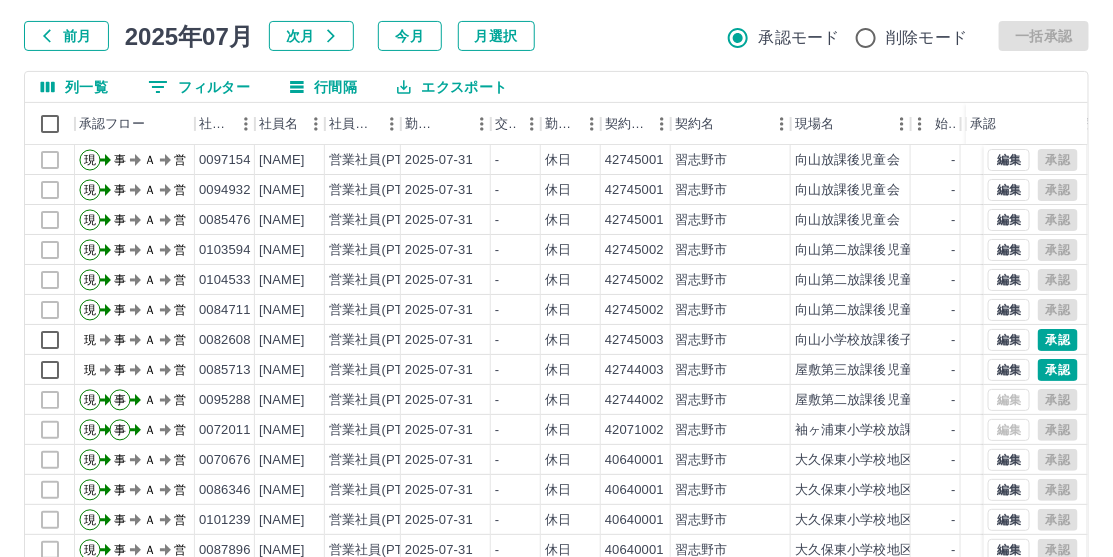 scroll, scrollTop: 200, scrollLeft: 0, axis: vertical 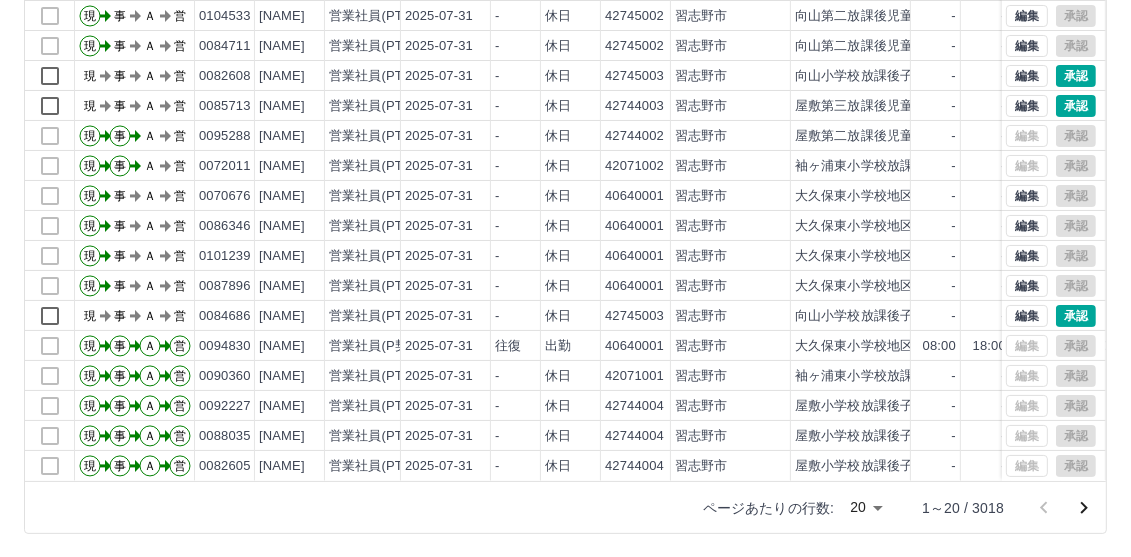 click on "SDH勤怠 [NAME] 勤務実績承認 前月 2025年07月 次月 今月 月選択 承認モード 削除モード 一括承認 列一覧 0 フィルター 行間隔 エクスポート 承認フロー 社員番号 社員名 社員区分 勤務日 交通費 勤務区分 契約コード 契約名 現場名 始業 終業 休憩 所定開始 所定終業 所定休憩 拘束 承認 現 事 Ａ 営 [NUMBER] [NAME] 営業社員(PT契約) 2025-07-31  -  休日 42745001 [CITY] [ADDRESS] - - - - - - 00:00 現 事 Ａ 営 [NUMBER] [NAME] 営業社員(PT契約) 2025-07-31  -  休日 42745001 [CITY] [ADDRESS] - - - - - - 00:00 現 事 Ａ 営 [NUMBER] [NAME] 営業社員(PT契約) 2025-07-31  -  休日 42745002 [CITY] [ADDRESS] - - - - - - 00:00 現 事 Ａ 営 [NUMBER] [NAME] 営業社員(PT契約) 2025-07-31  -  休日 42745002 [CITY] [ADDRESS] - - - - - - 00:00 現 事 Ａ -" at bounding box center (565, 135) 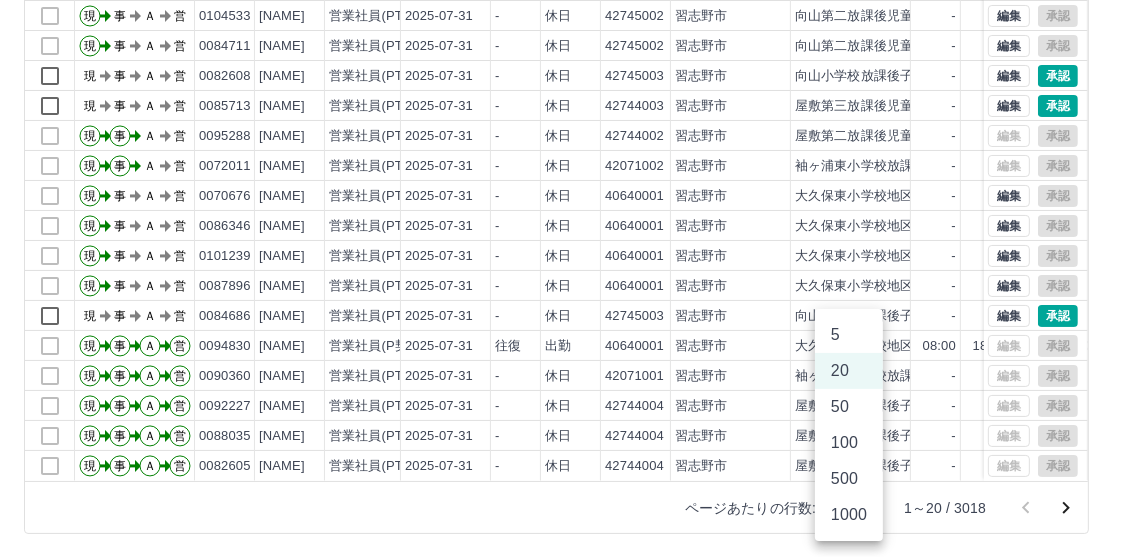 click on "100" at bounding box center [849, 443] 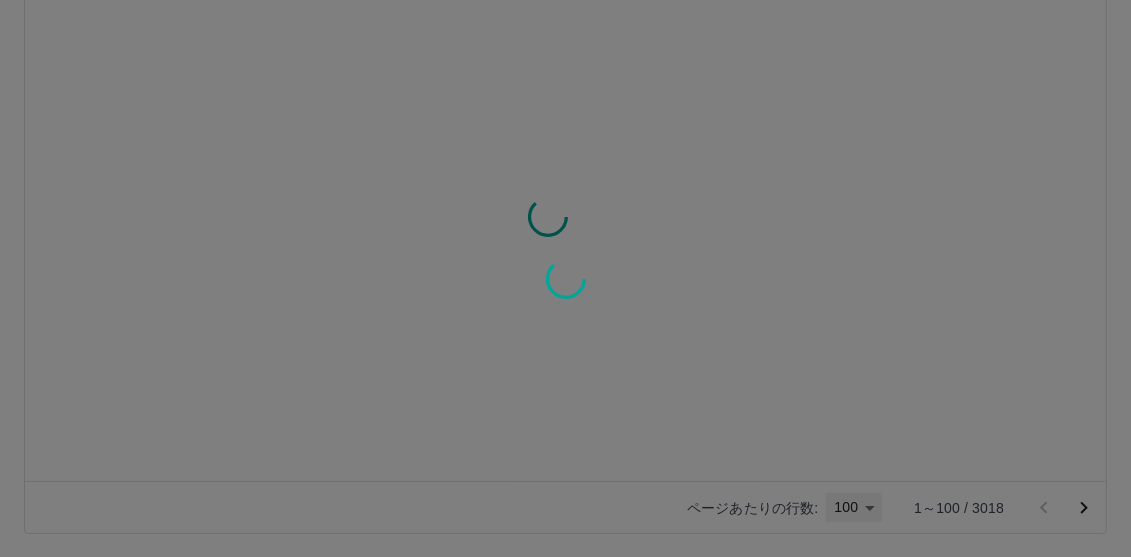type on "***" 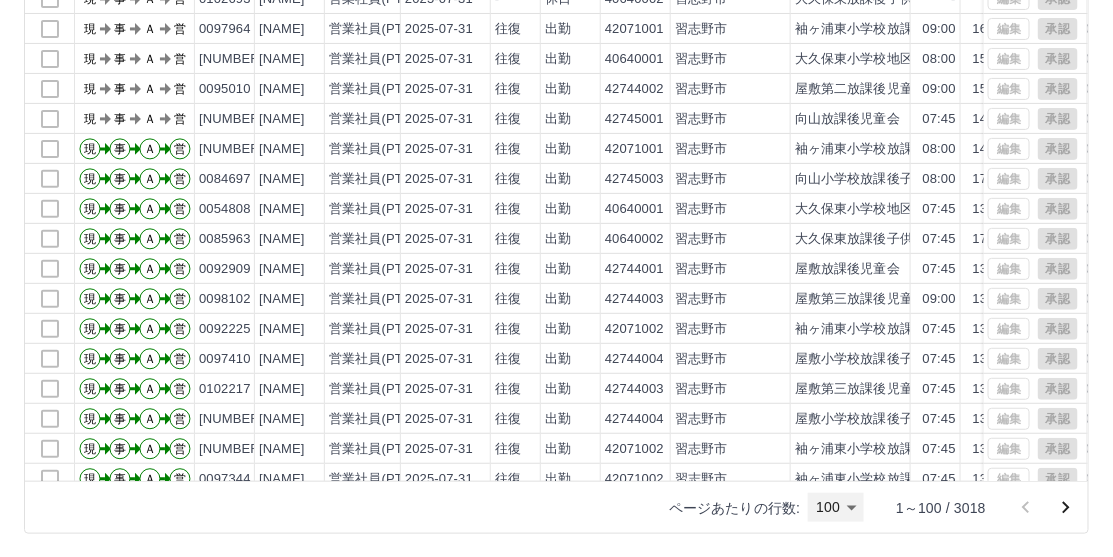 scroll, scrollTop: 2103, scrollLeft: 0, axis: vertical 